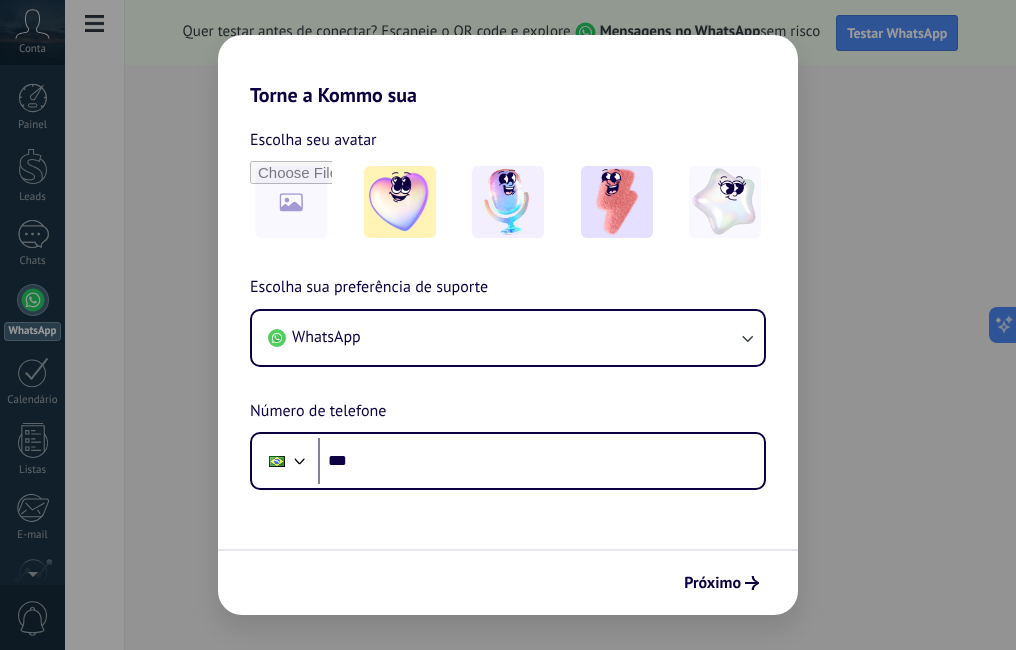 scroll, scrollTop: 0, scrollLeft: 0, axis: both 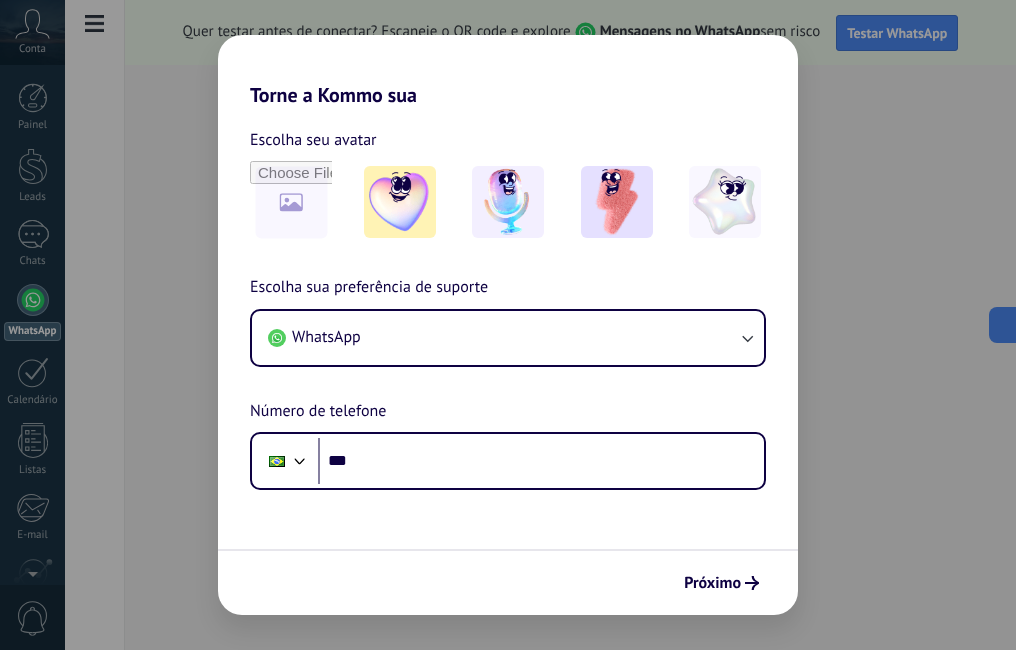 click on "Torne a Kommo sua Escolha seu avatar Escolha sua preferência de suporte WhatsApp Número de telefone Phone *** Próximo" at bounding box center (508, 325) 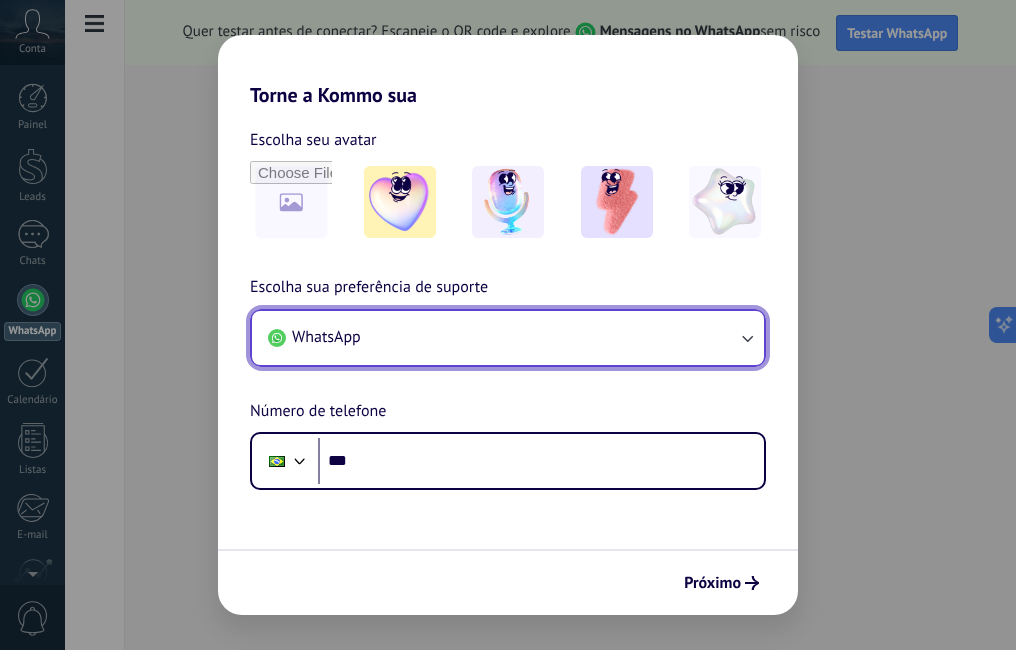 click on "WhatsApp" at bounding box center (508, 338) 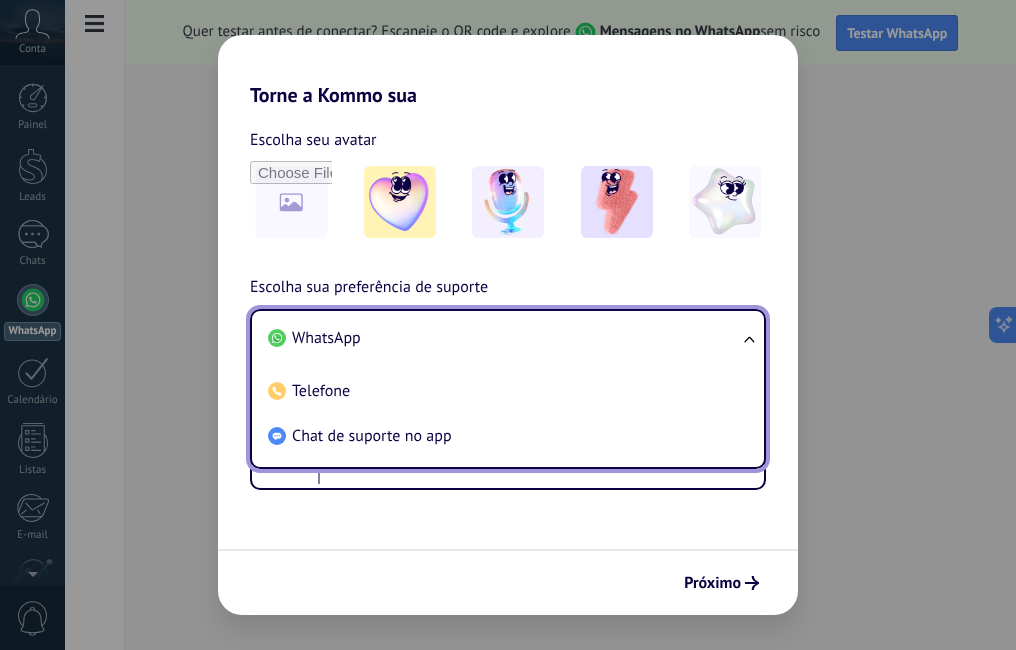 click on "WhatsApp" at bounding box center (504, 338) 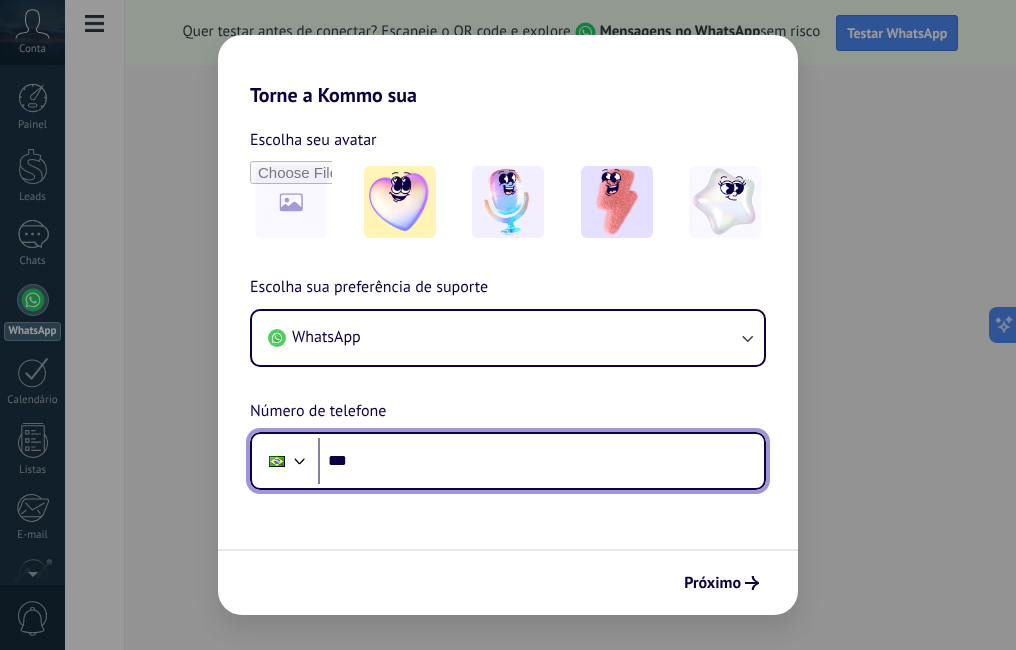 click on "***" at bounding box center (541, 461) 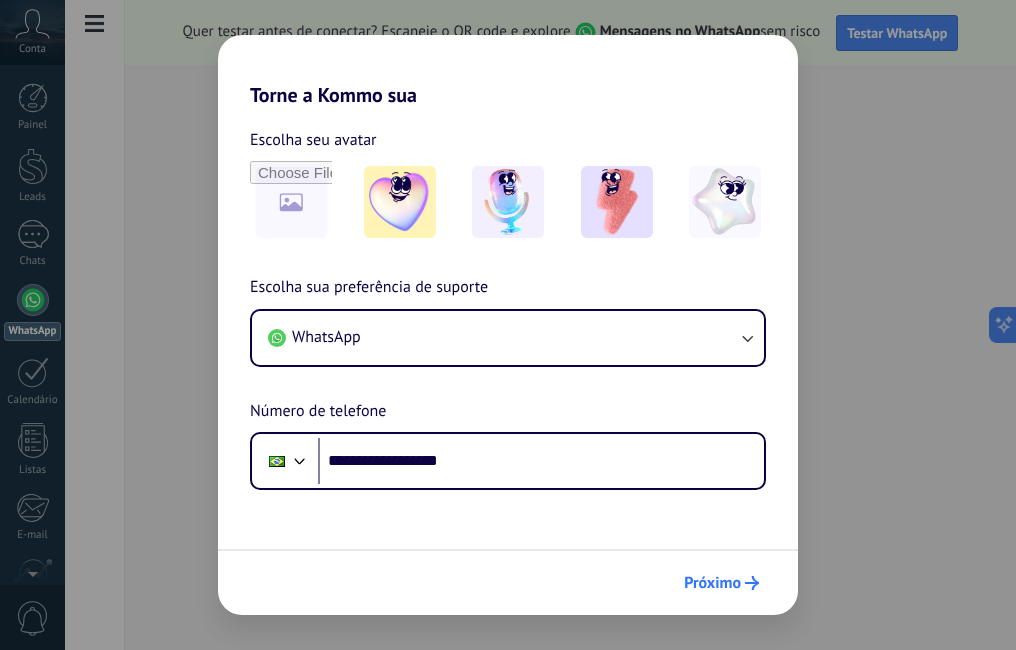 click on "Próximo" at bounding box center (712, 583) 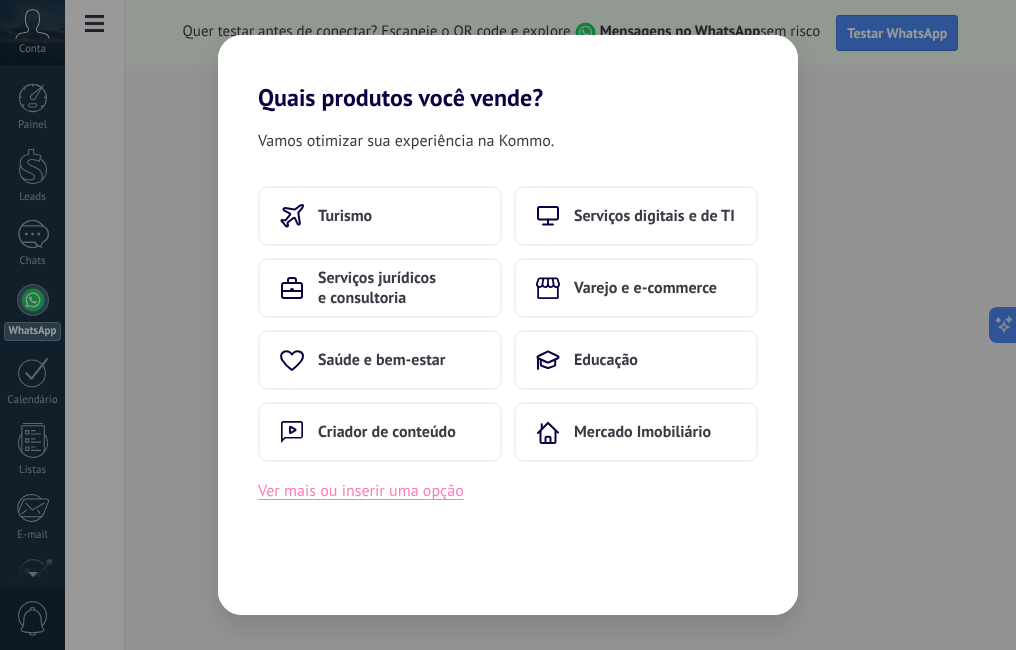 click on "Ver mais ou inserir uma opção" at bounding box center [361, 491] 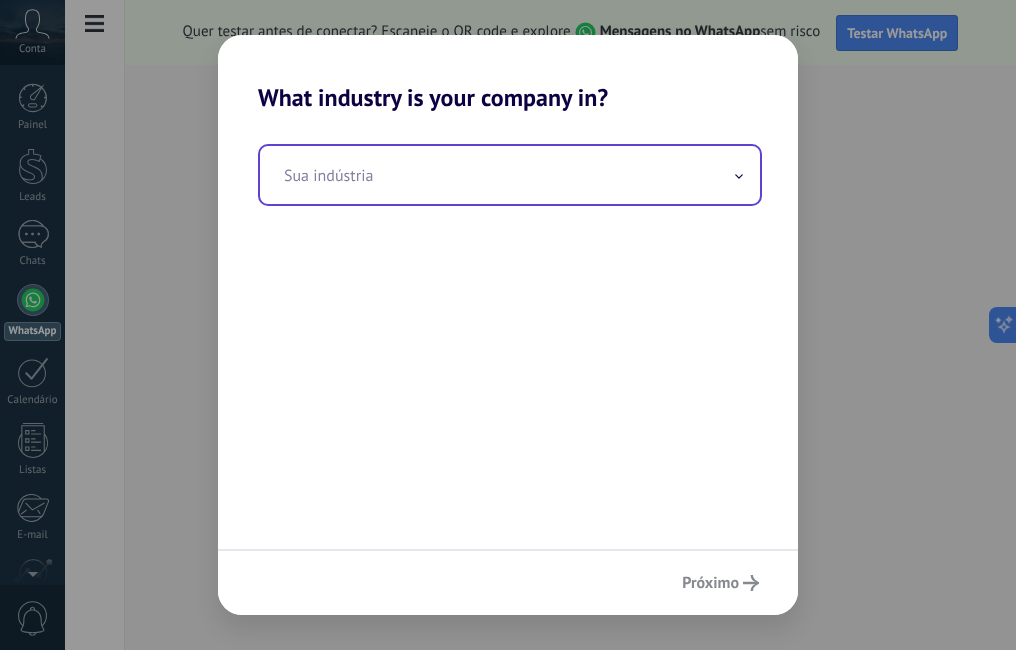 click at bounding box center [510, 175] 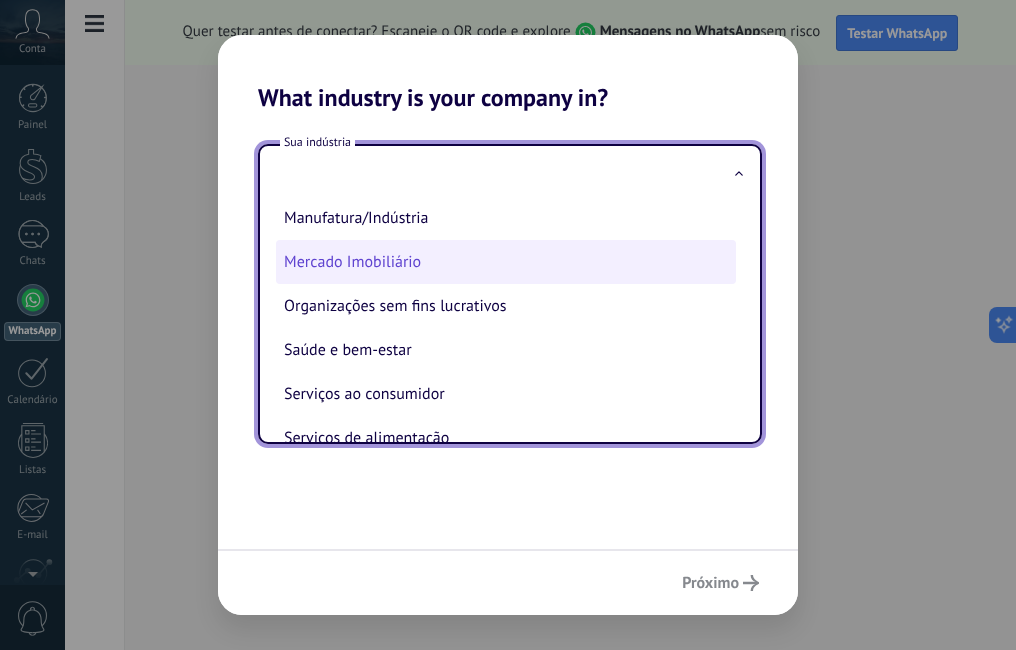 scroll, scrollTop: 230, scrollLeft: 0, axis: vertical 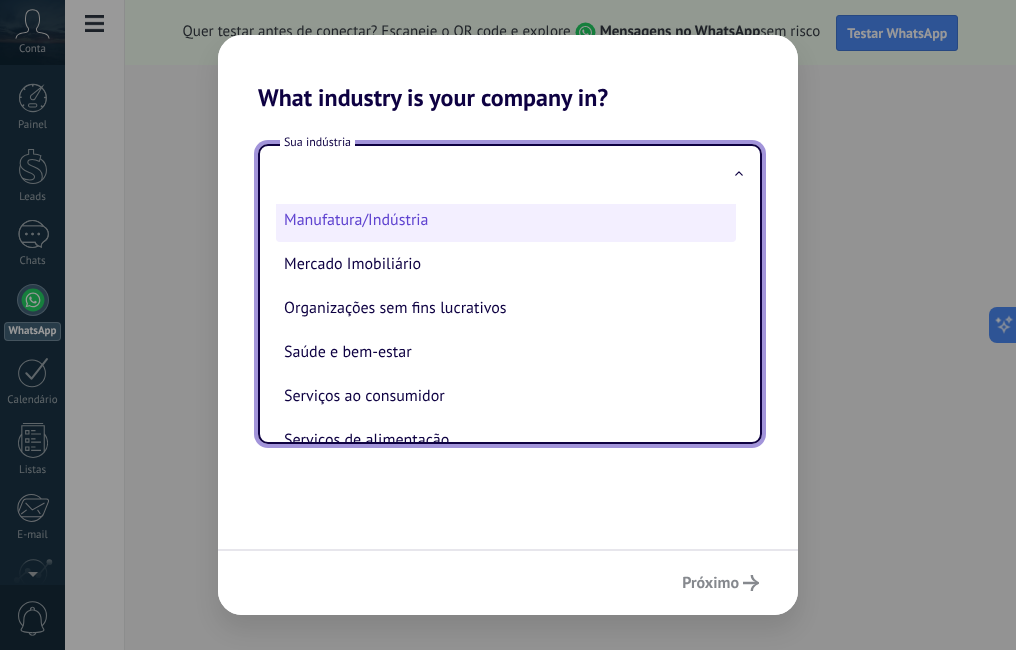 click on "Manufatura/Indústria" at bounding box center (506, 220) 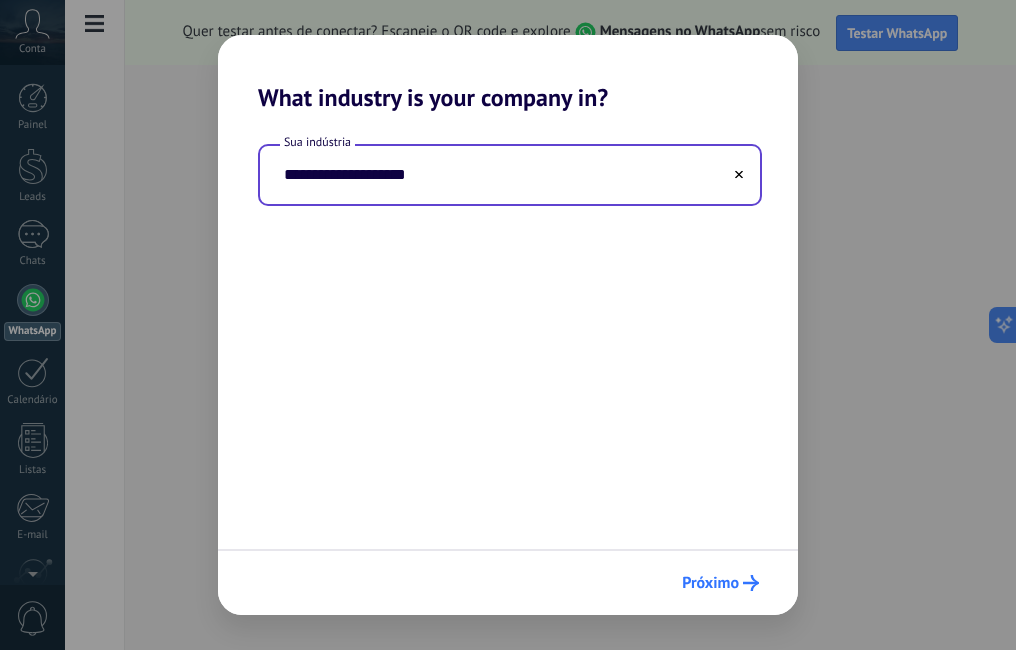 click on "Próximo" at bounding box center [710, 583] 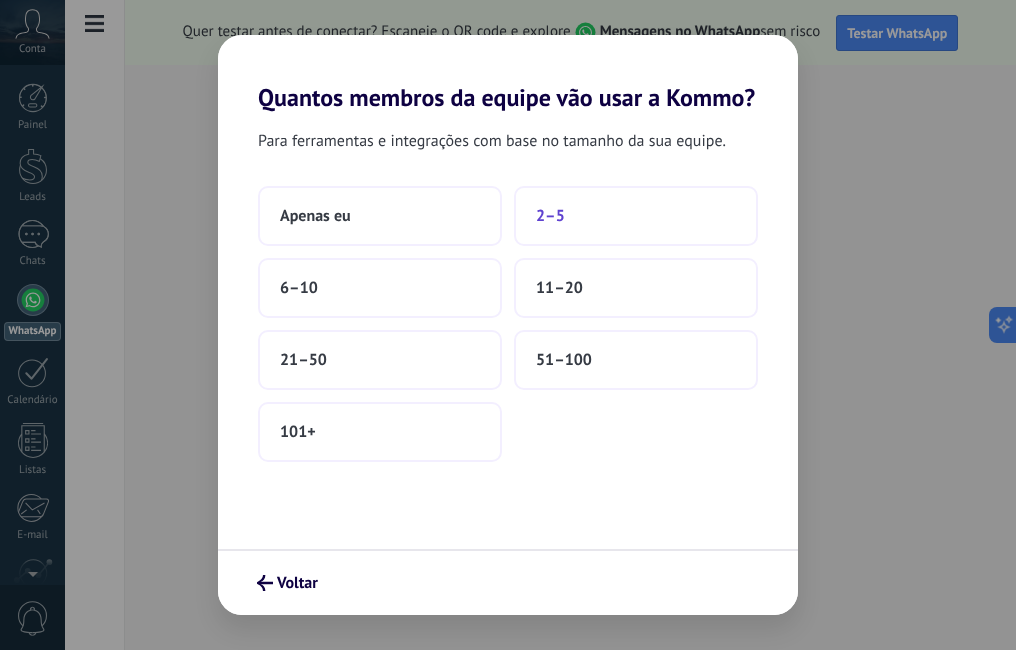 click on "2–5" at bounding box center (315, 216) 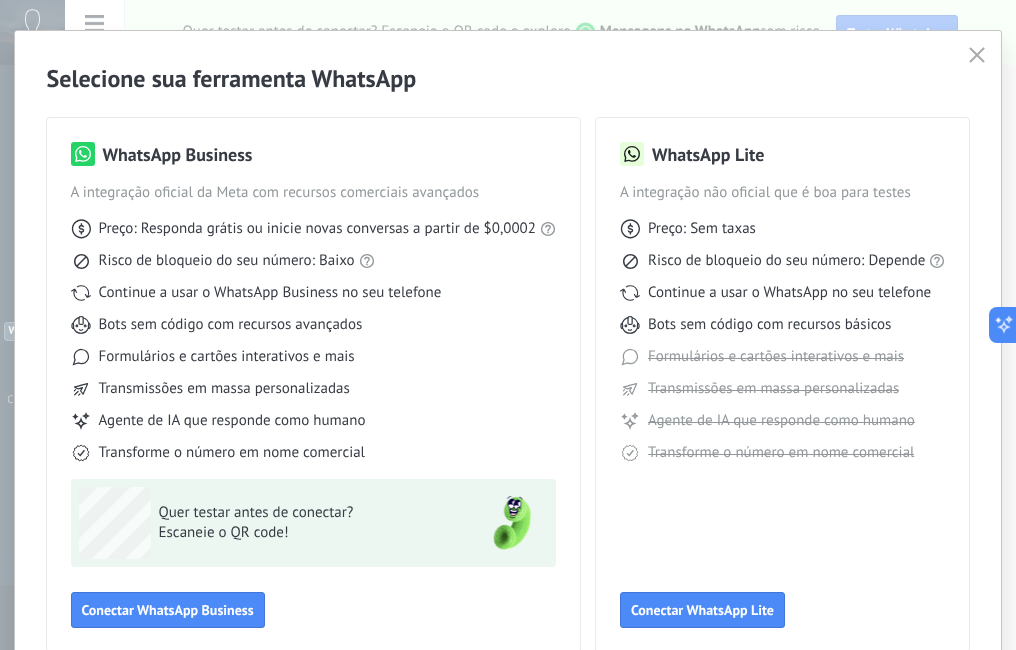 scroll, scrollTop: 65, scrollLeft: 0, axis: vertical 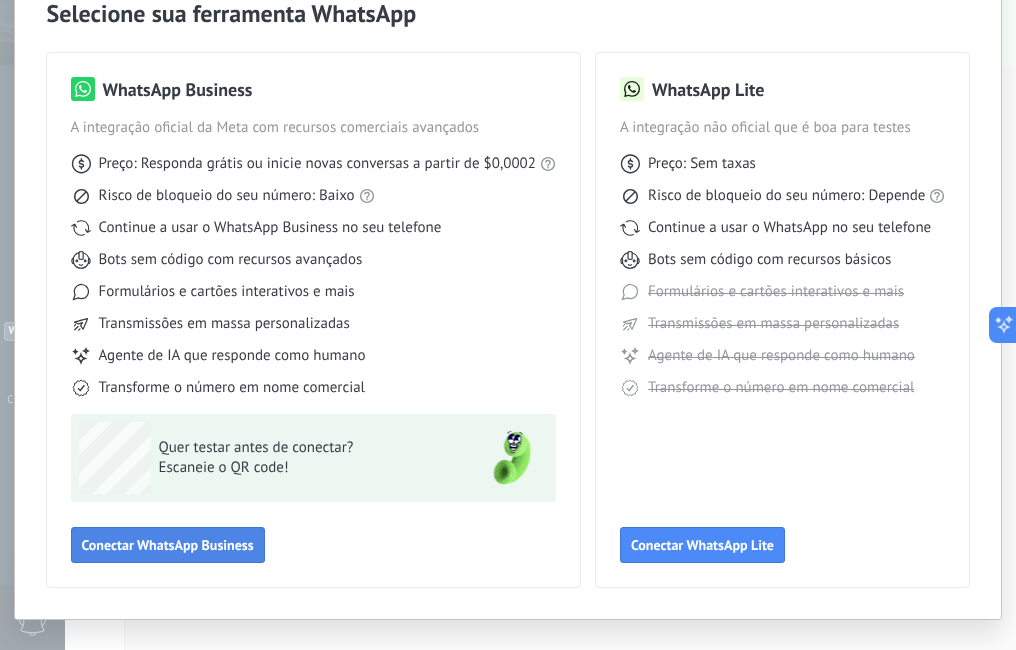 click on "Conectar WhatsApp Business" at bounding box center [168, 545] 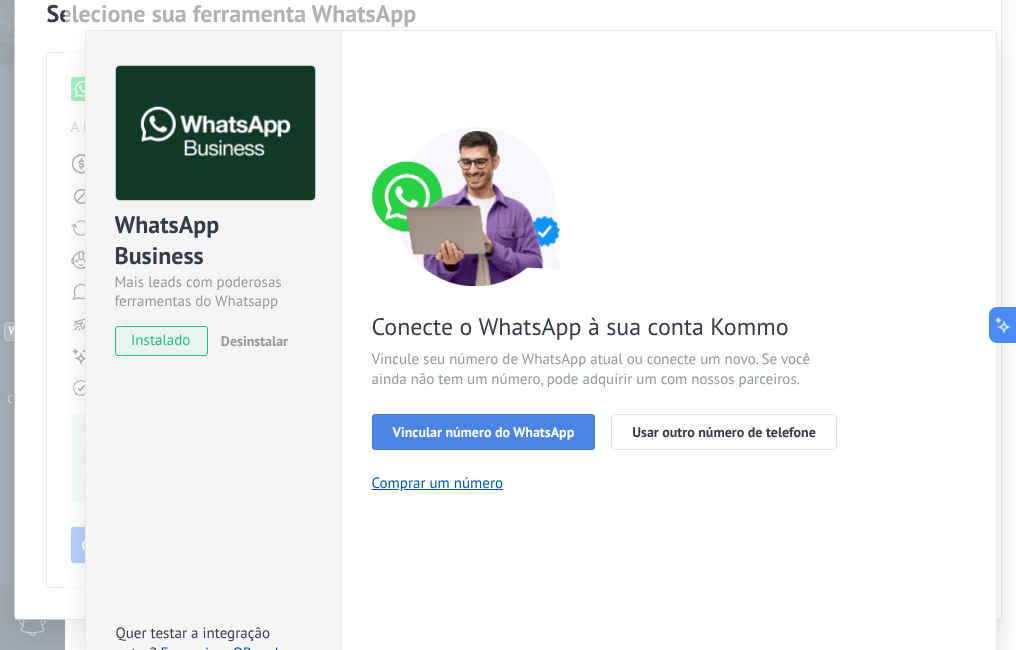 click on "Vincular número do WhatsApp" at bounding box center [484, 432] 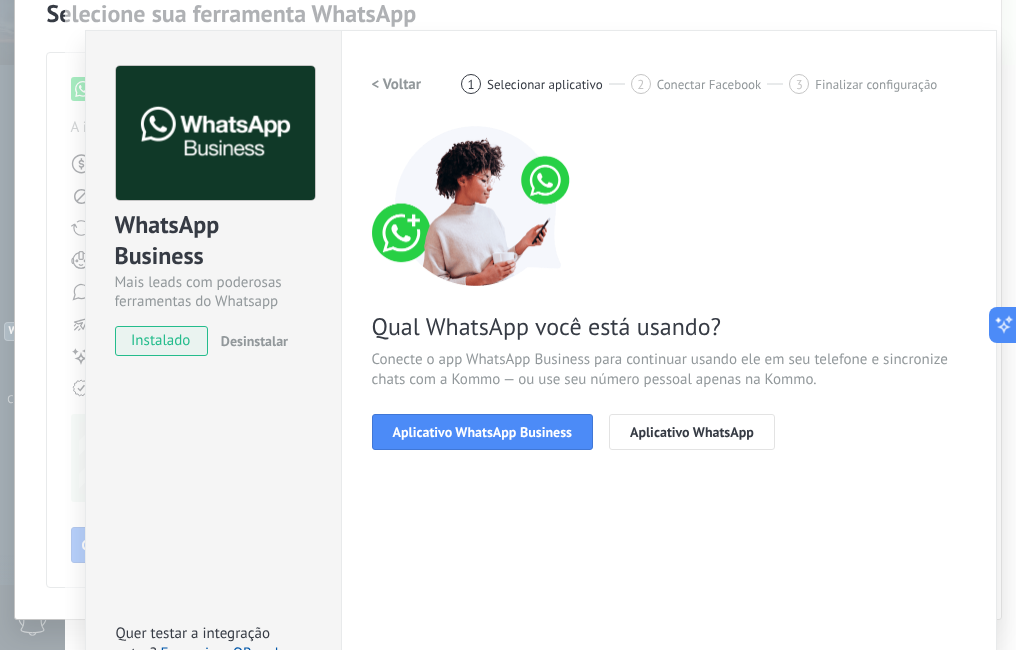 click on "instalado" at bounding box center (161, 341) 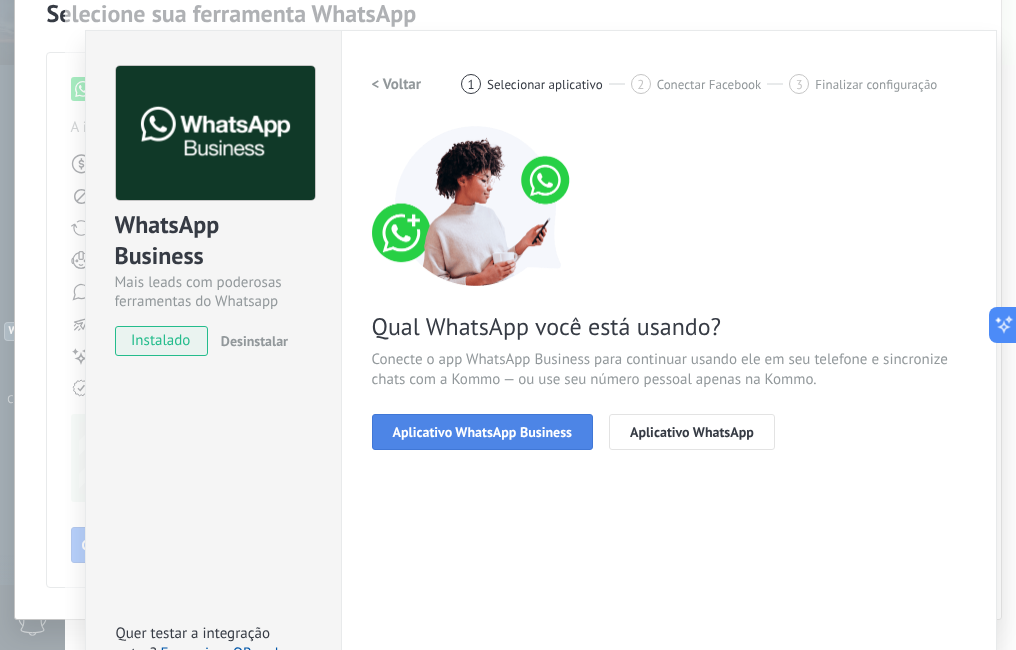click on "Aplicativo WhatsApp Business" at bounding box center [482, 432] 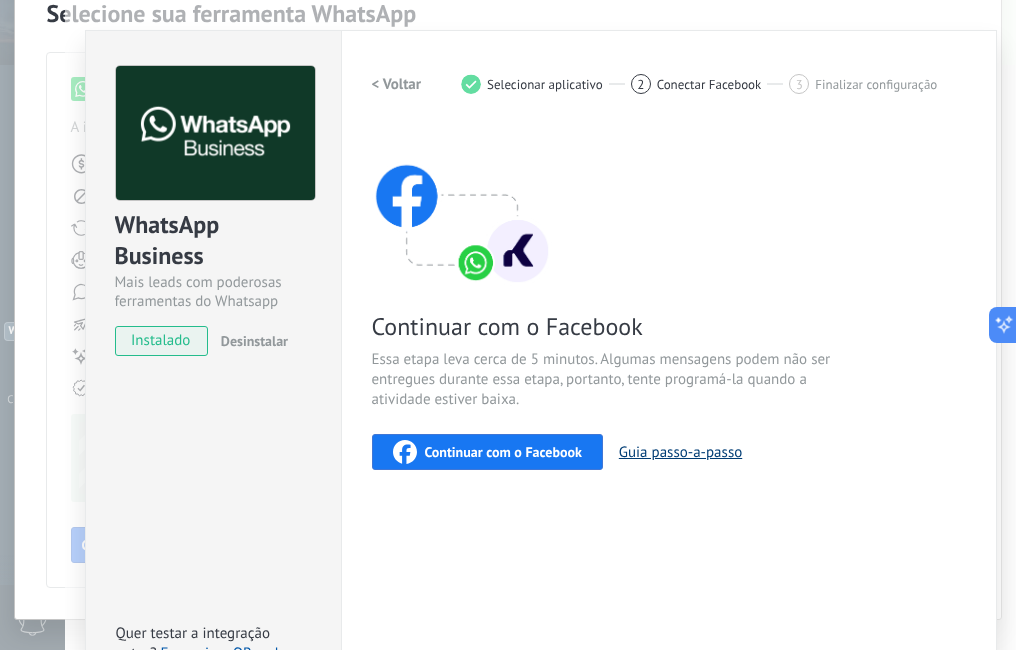 click on "Guia passo-a-passo" at bounding box center [680, 452] 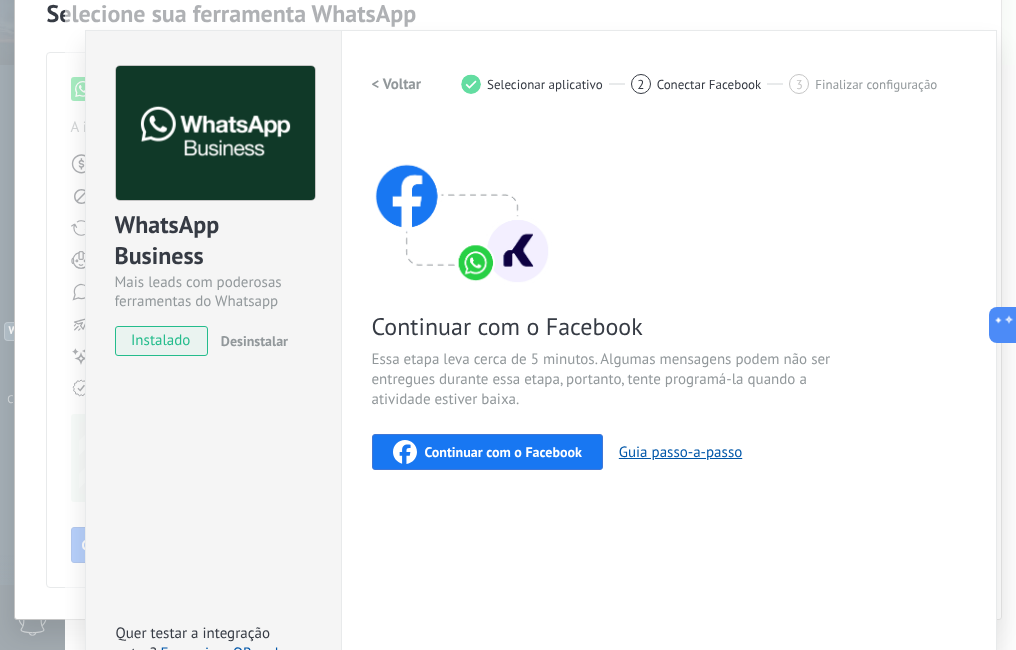 click on "instalado" at bounding box center [161, 341] 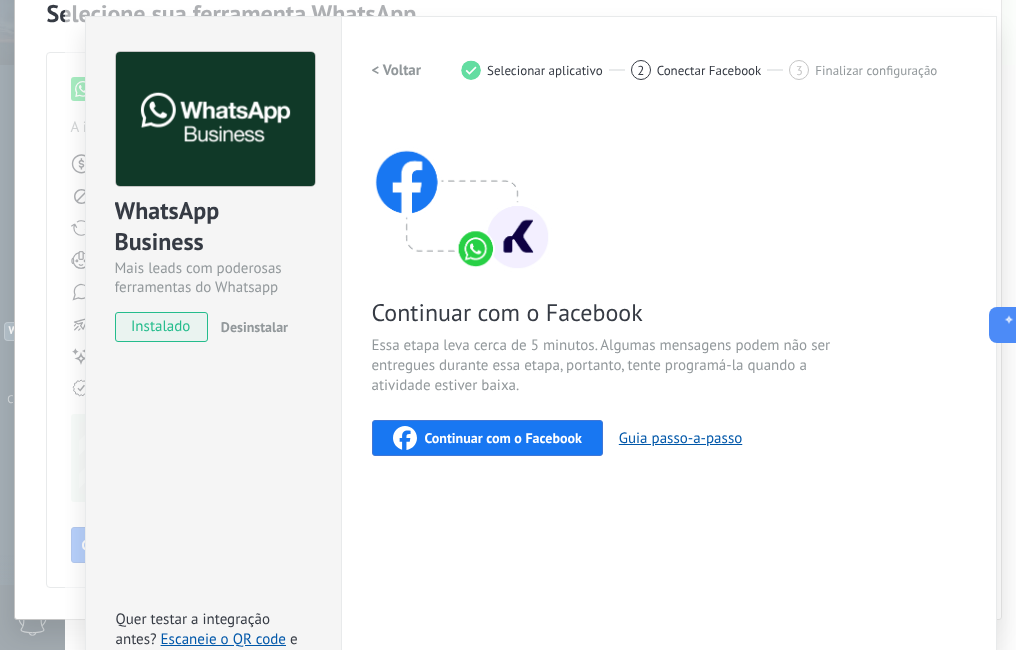 scroll, scrollTop: 0, scrollLeft: 0, axis: both 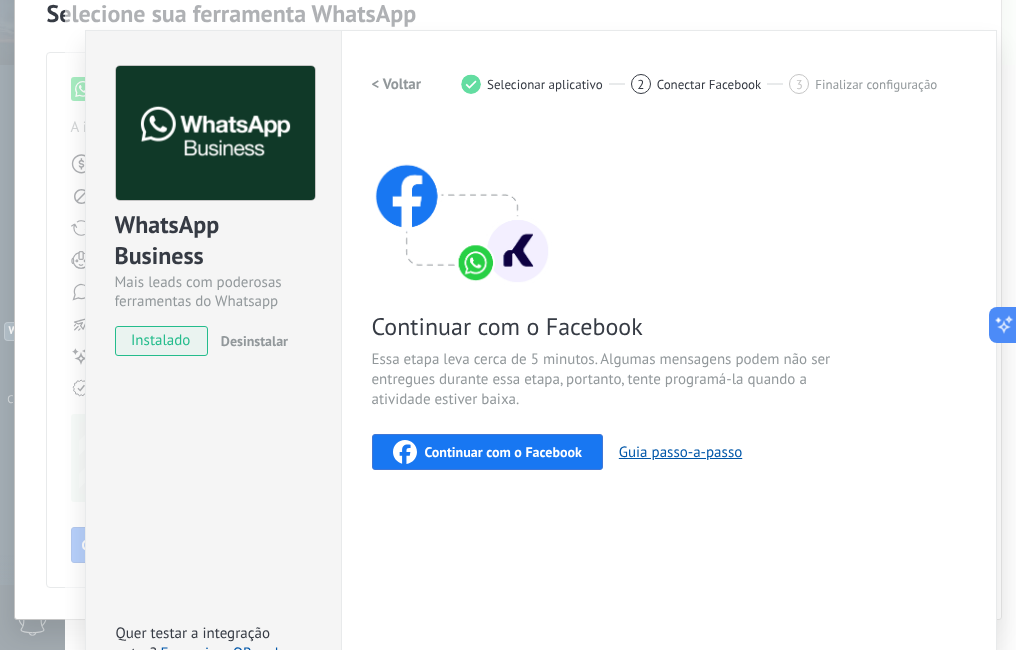 click on "Desinstalar" at bounding box center (254, 341) 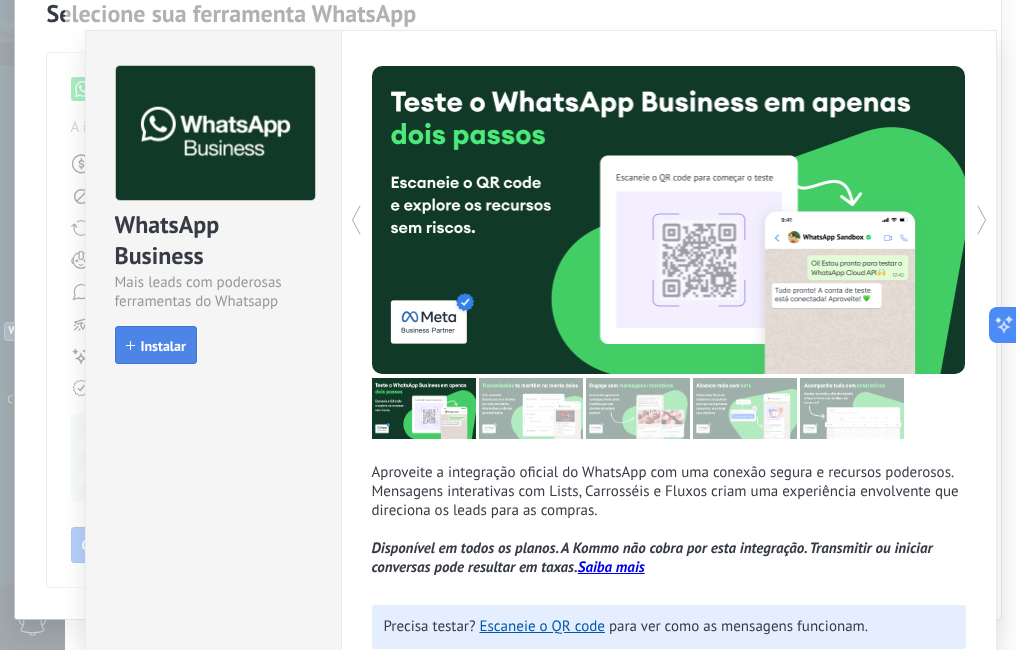 click on "Instalar" at bounding box center [163, 346] 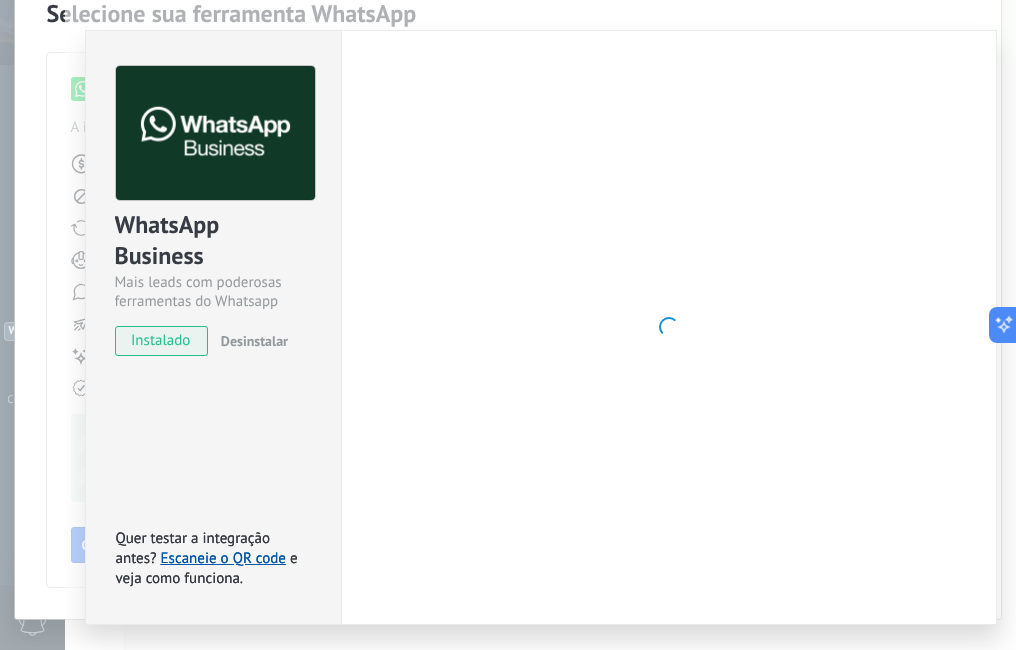 scroll, scrollTop: 50, scrollLeft: 0, axis: vertical 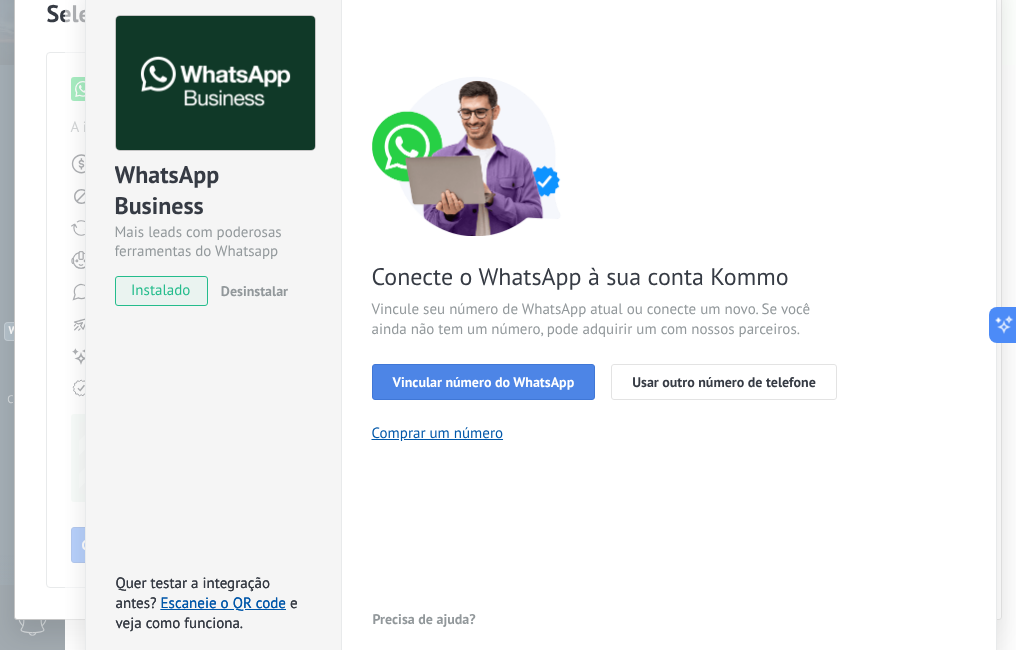 click on "Vincular número do WhatsApp" at bounding box center (484, 382) 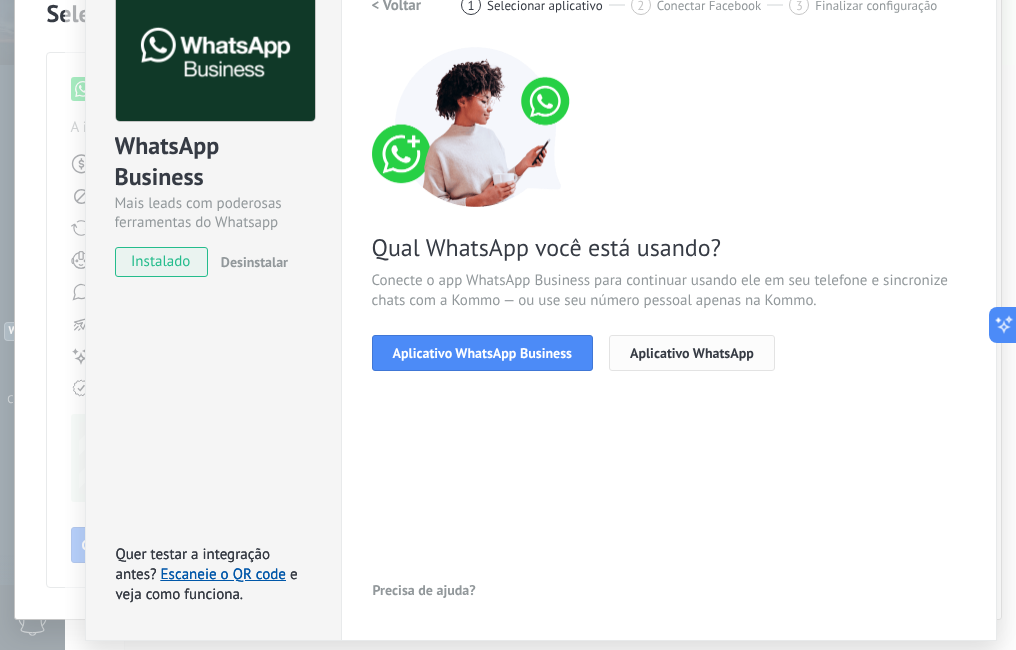 scroll, scrollTop: 100, scrollLeft: 0, axis: vertical 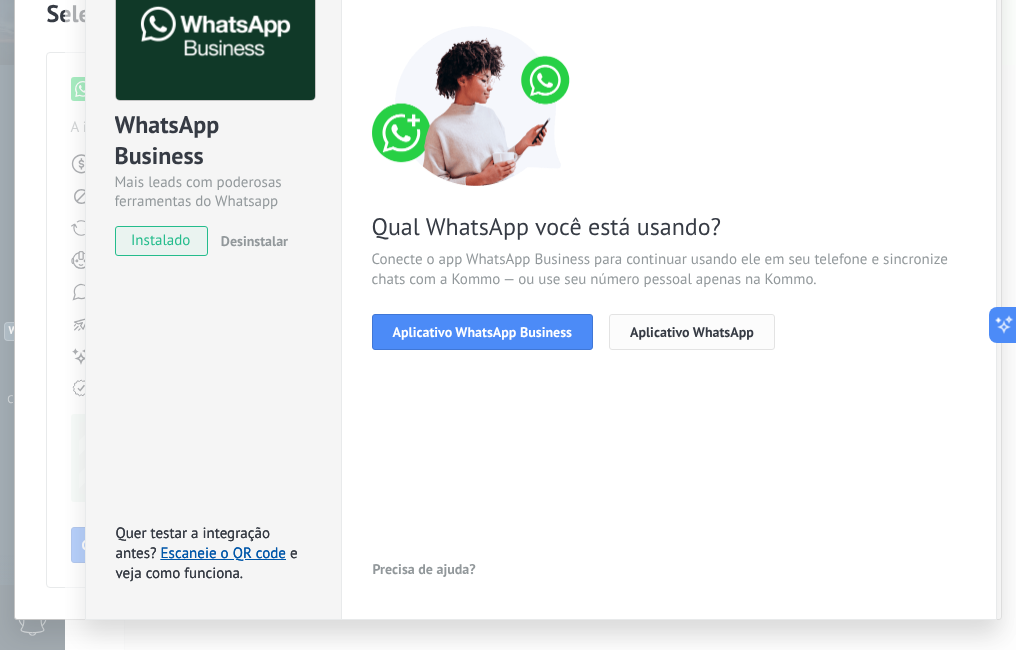 click on "Aplicativo WhatsApp" at bounding box center [692, 332] 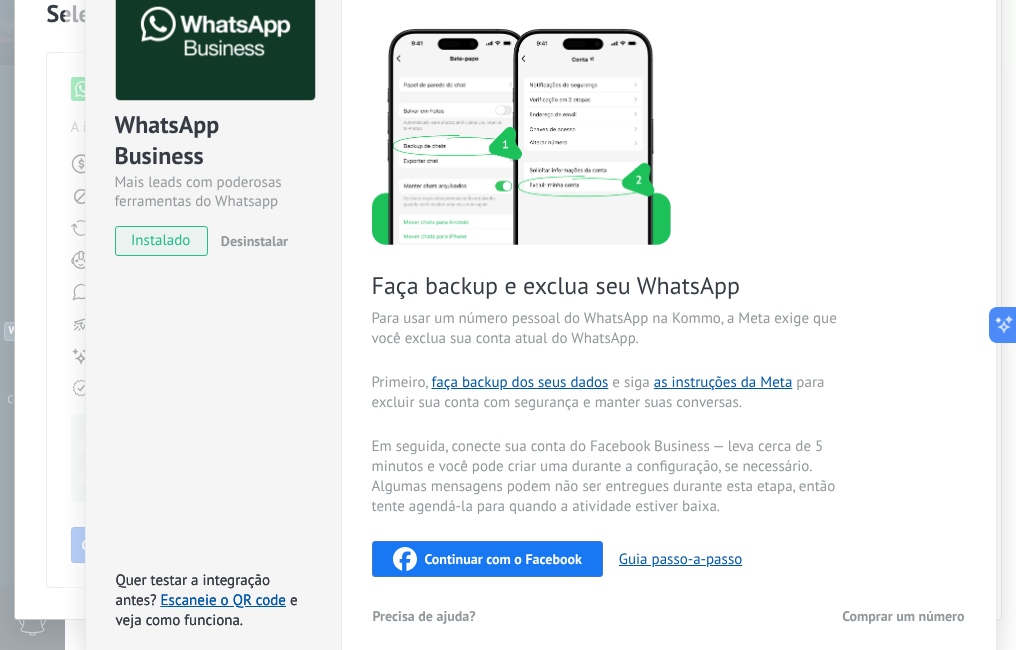 scroll, scrollTop: 191, scrollLeft: 0, axis: vertical 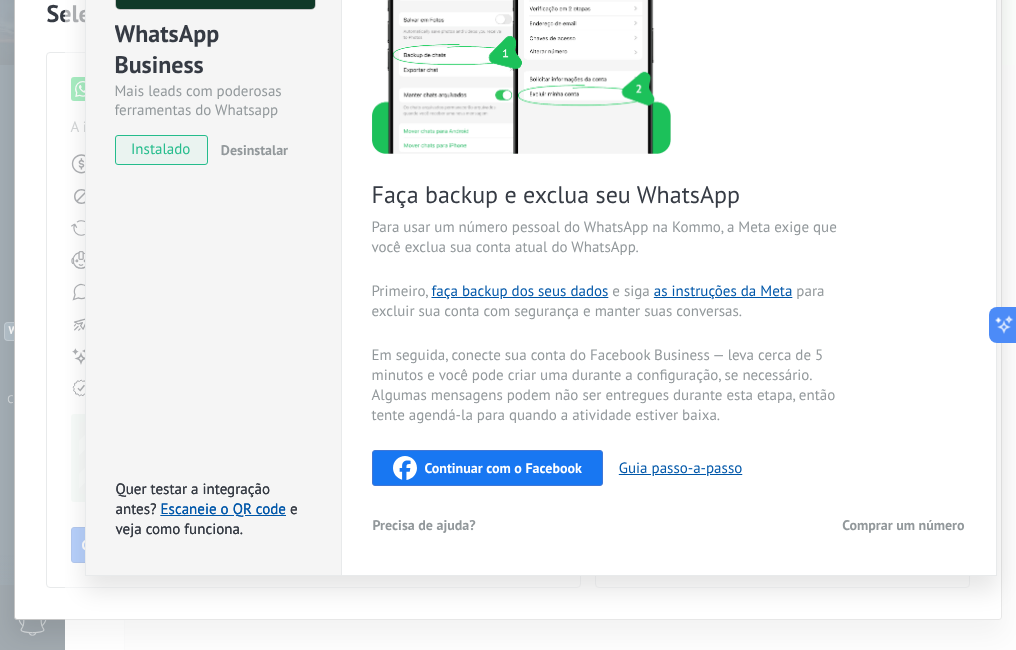 click on "Continuar com o Facebook" at bounding box center (503, 468) 